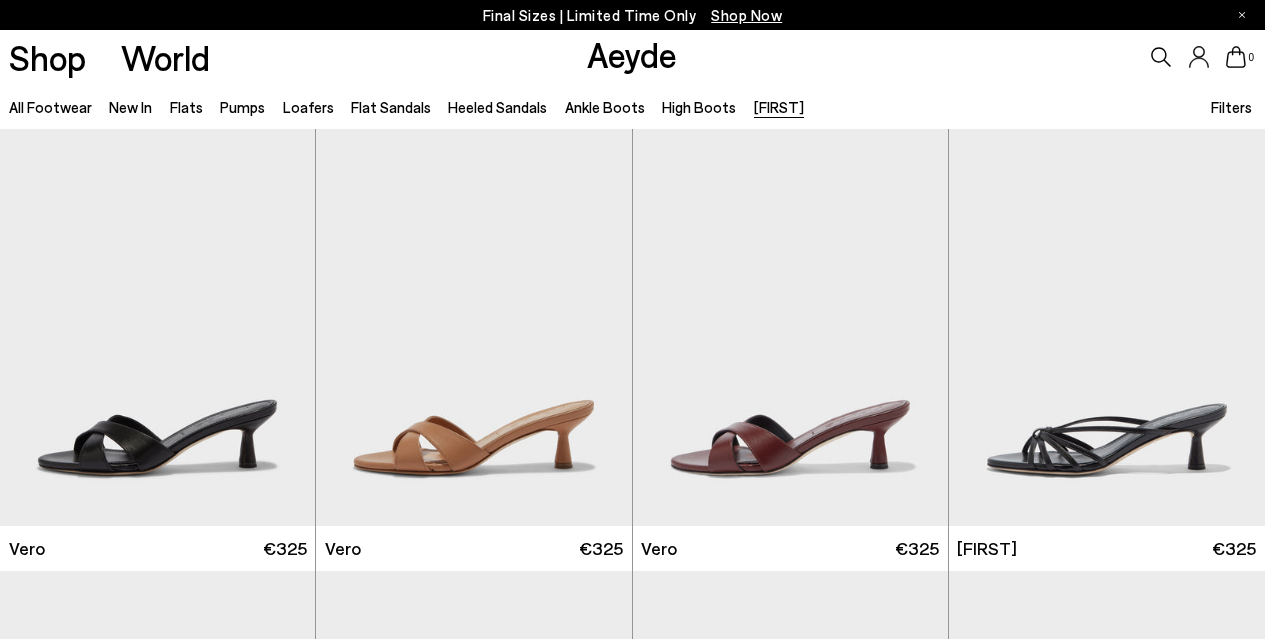 scroll, scrollTop: 0, scrollLeft: 0, axis: both 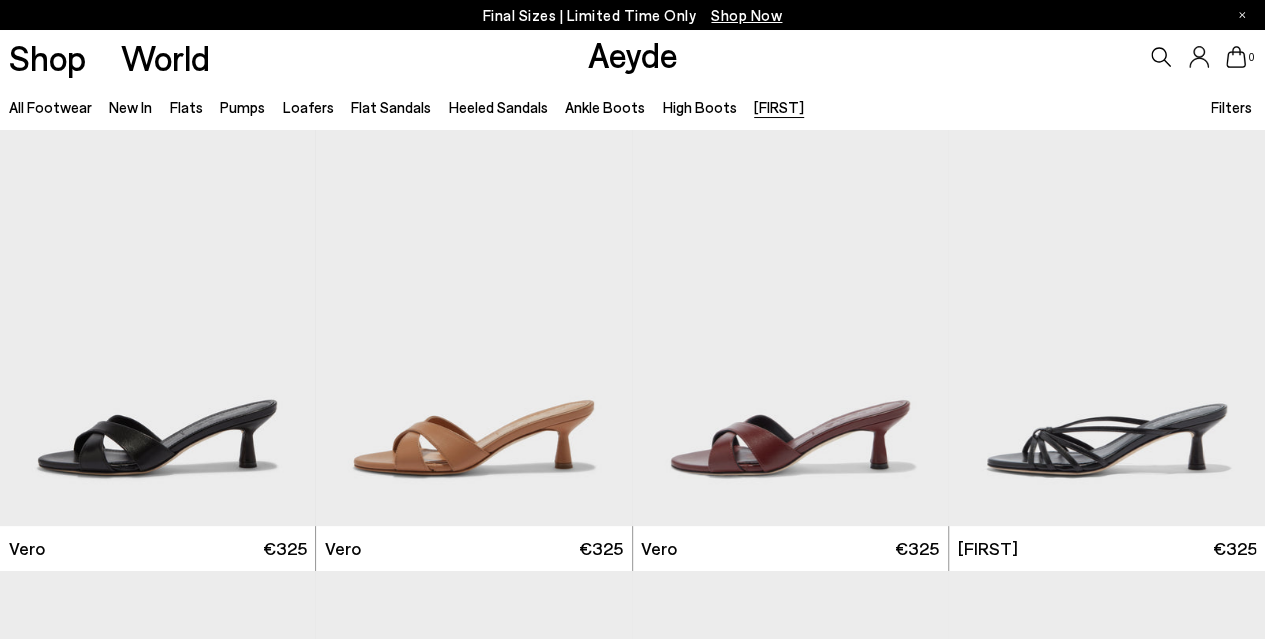 click on "Final Sizes | Limited Time Only
Shop Now" at bounding box center (633, 15) 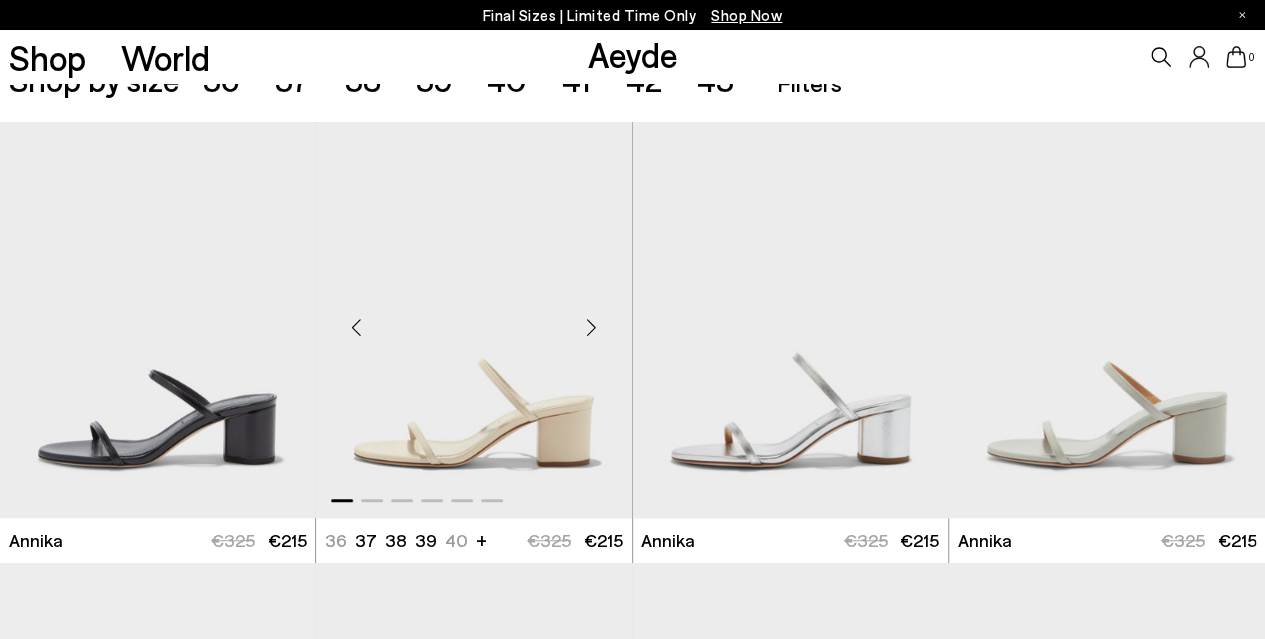 scroll, scrollTop: 200, scrollLeft: 0, axis: vertical 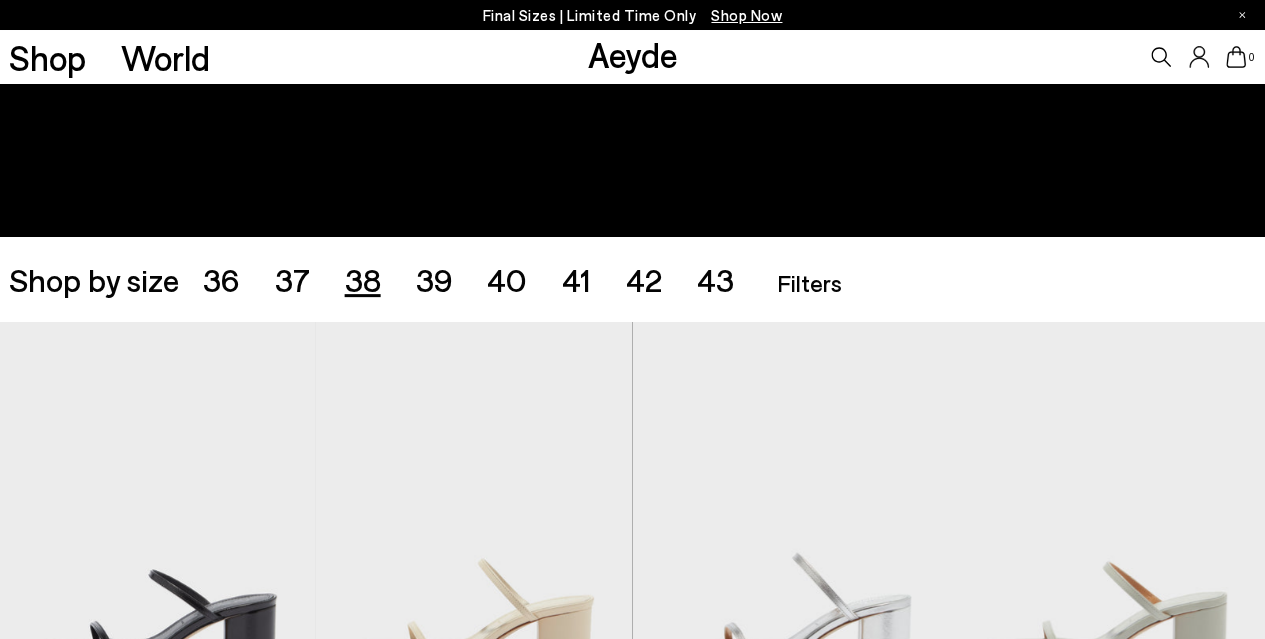 click on "38" at bounding box center (363, 279) 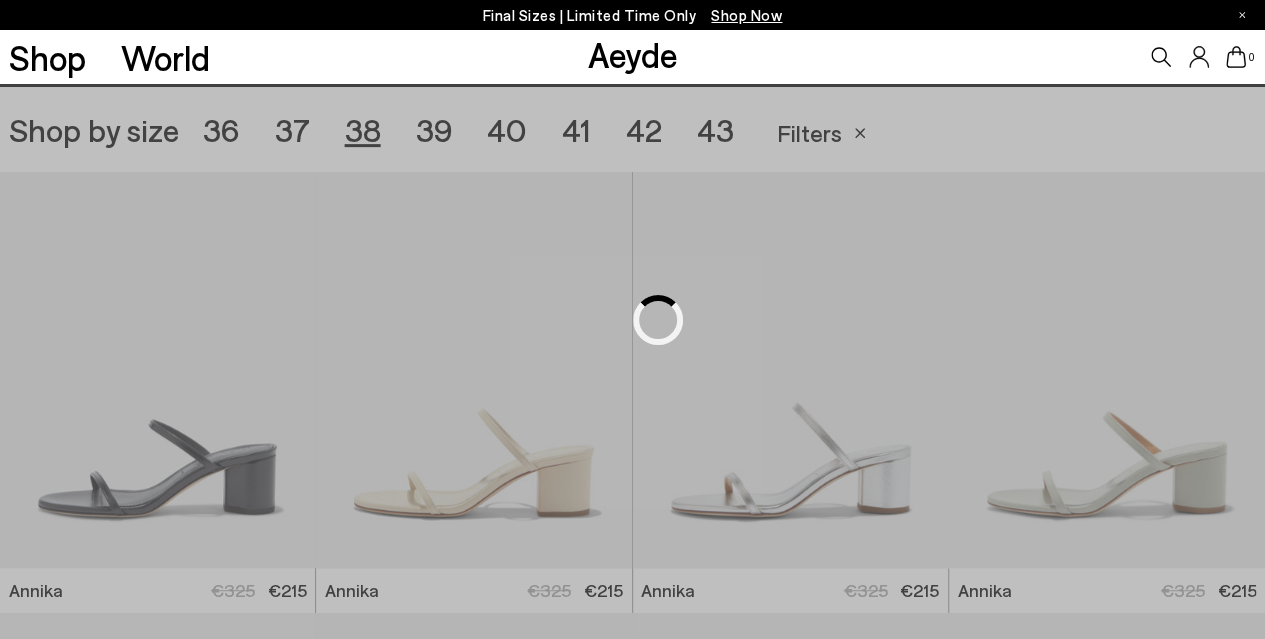 scroll, scrollTop: 352, scrollLeft: 0, axis: vertical 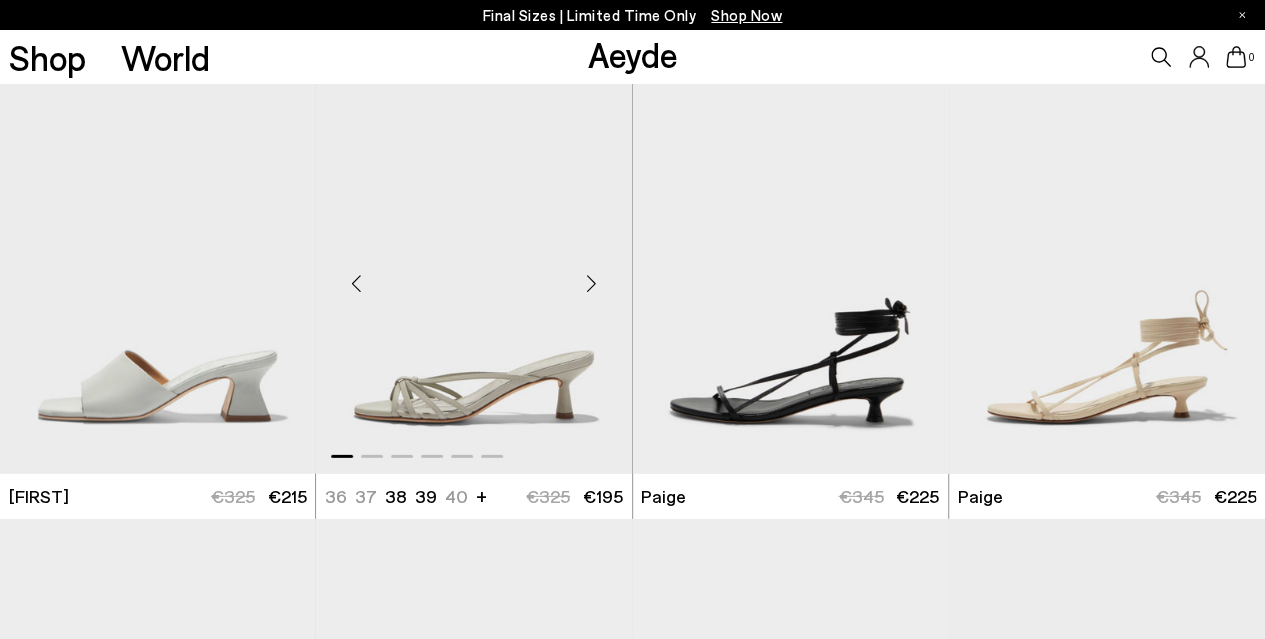 click at bounding box center (592, 283) 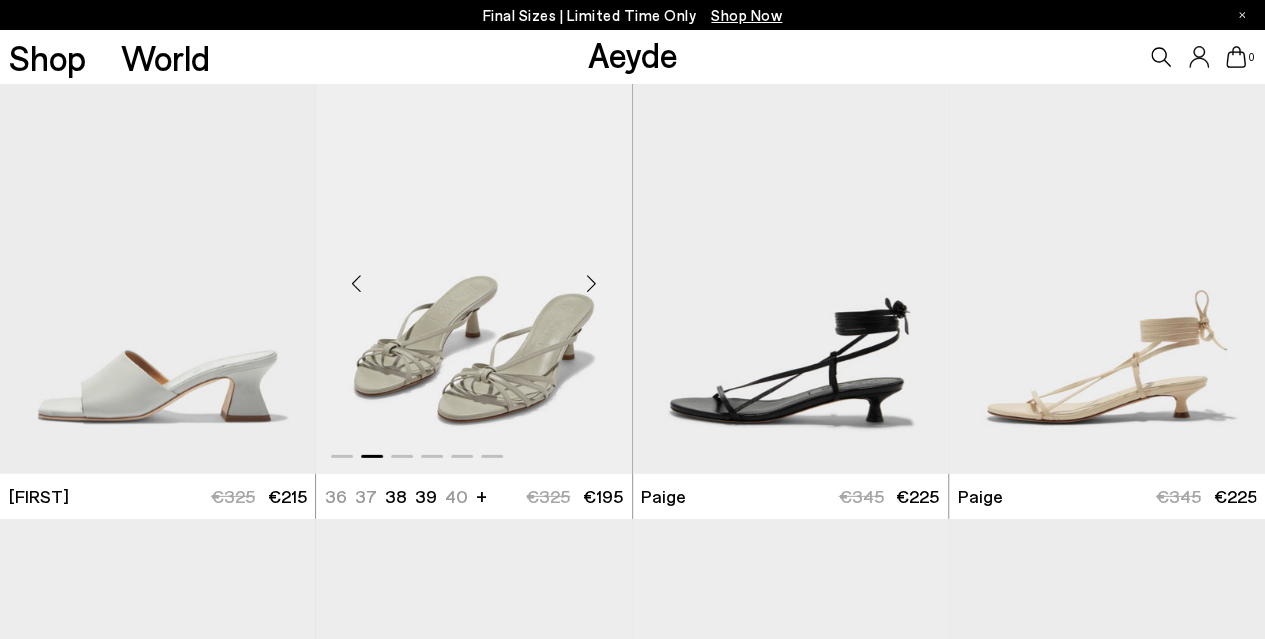click at bounding box center (592, 283) 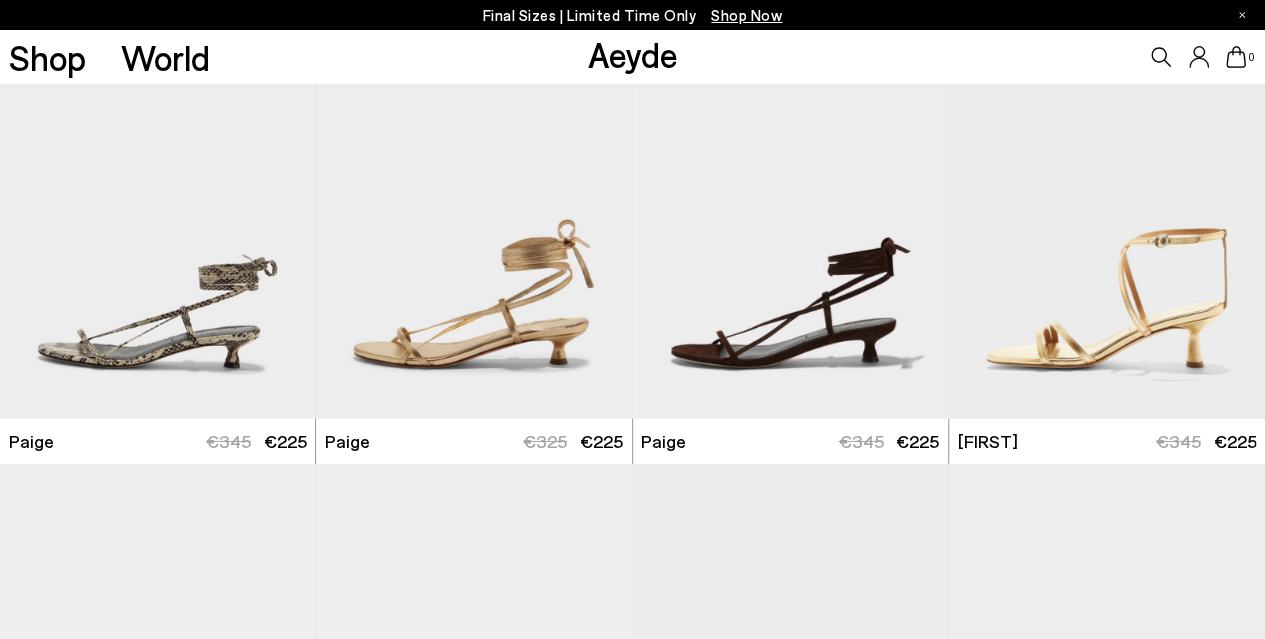 scroll, scrollTop: 3152, scrollLeft: 0, axis: vertical 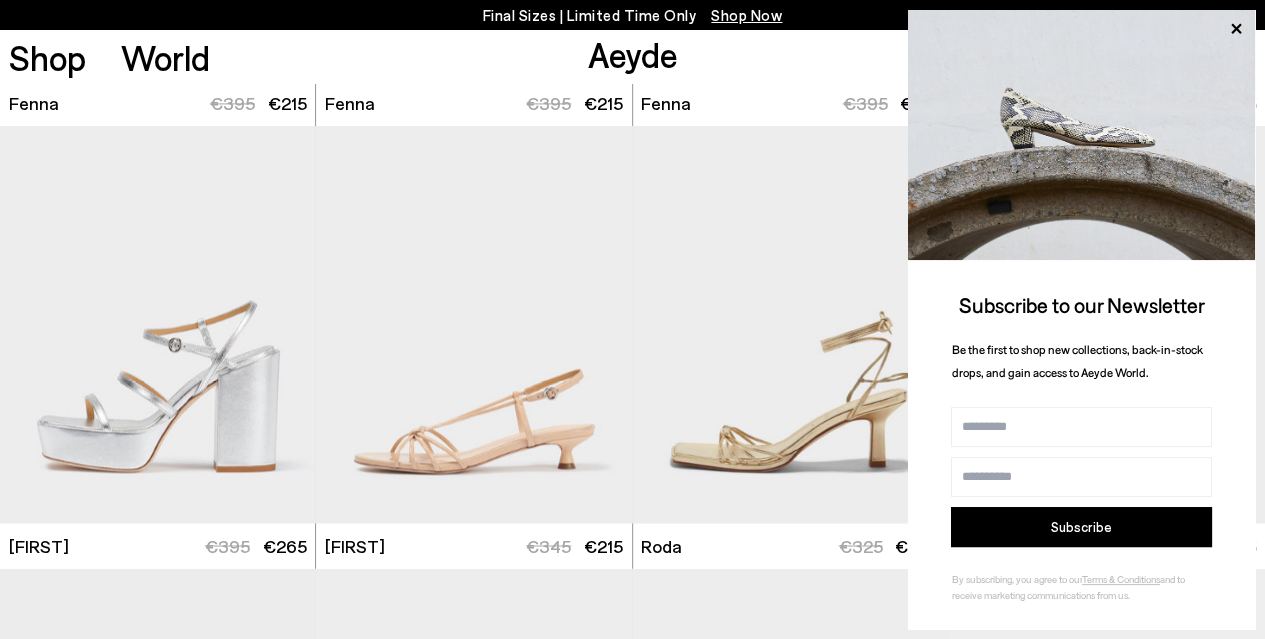 click 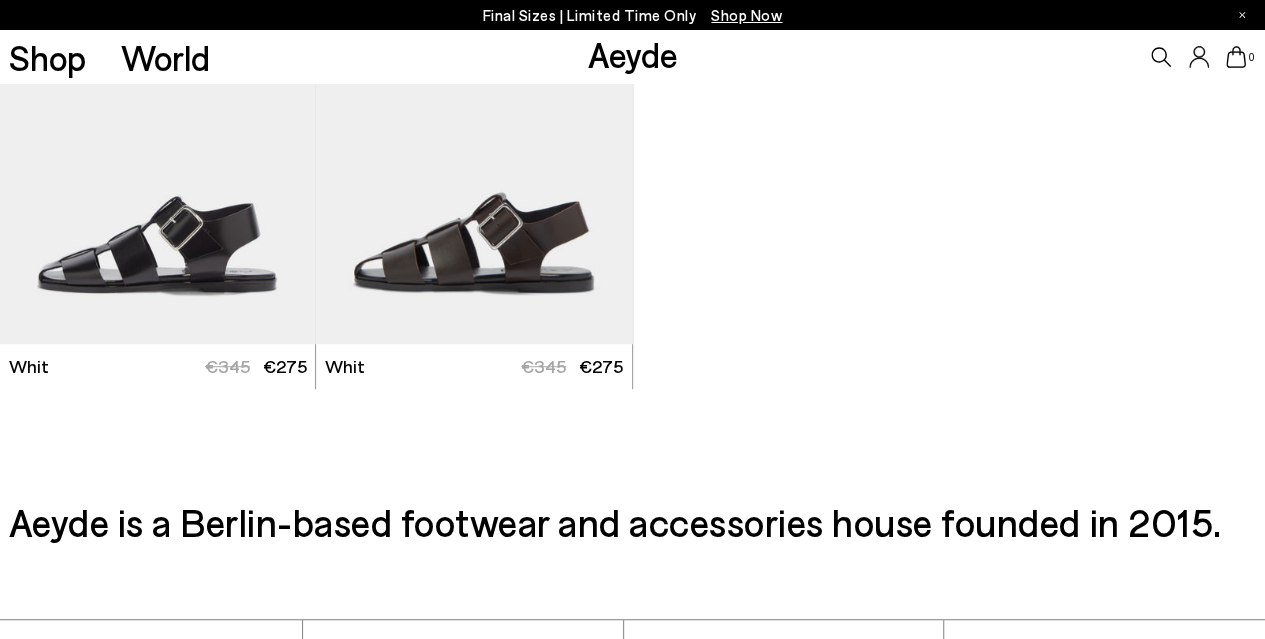 scroll, scrollTop: 8252, scrollLeft: 0, axis: vertical 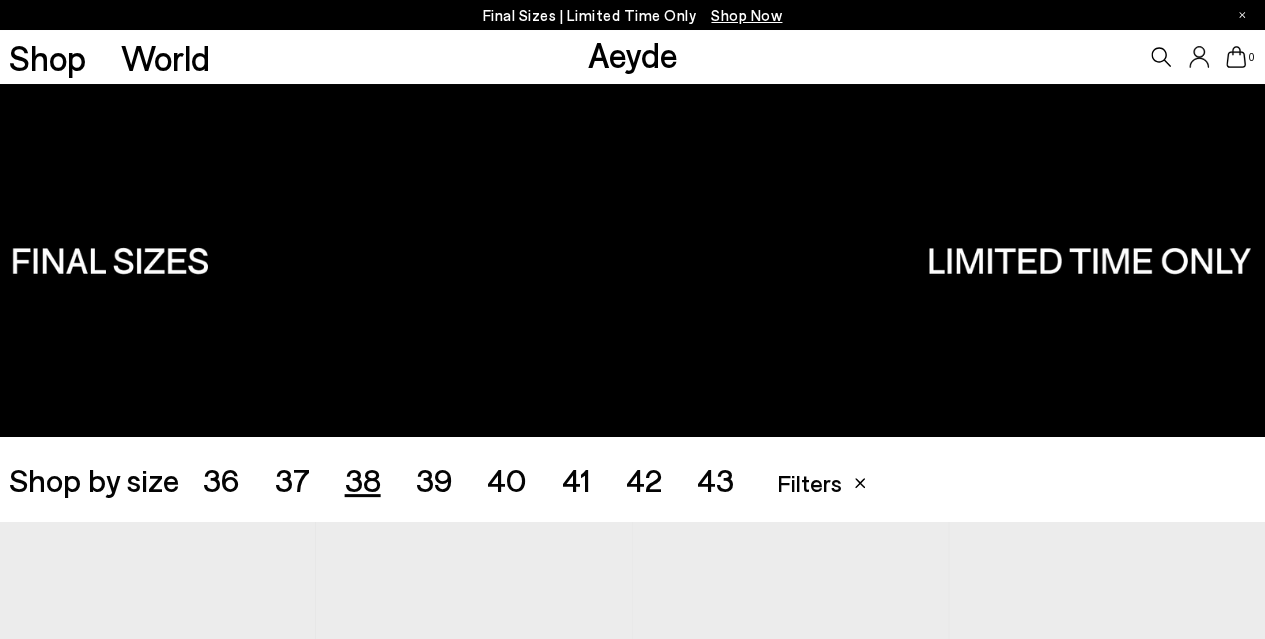 click on "39" at bounding box center [433, 479] 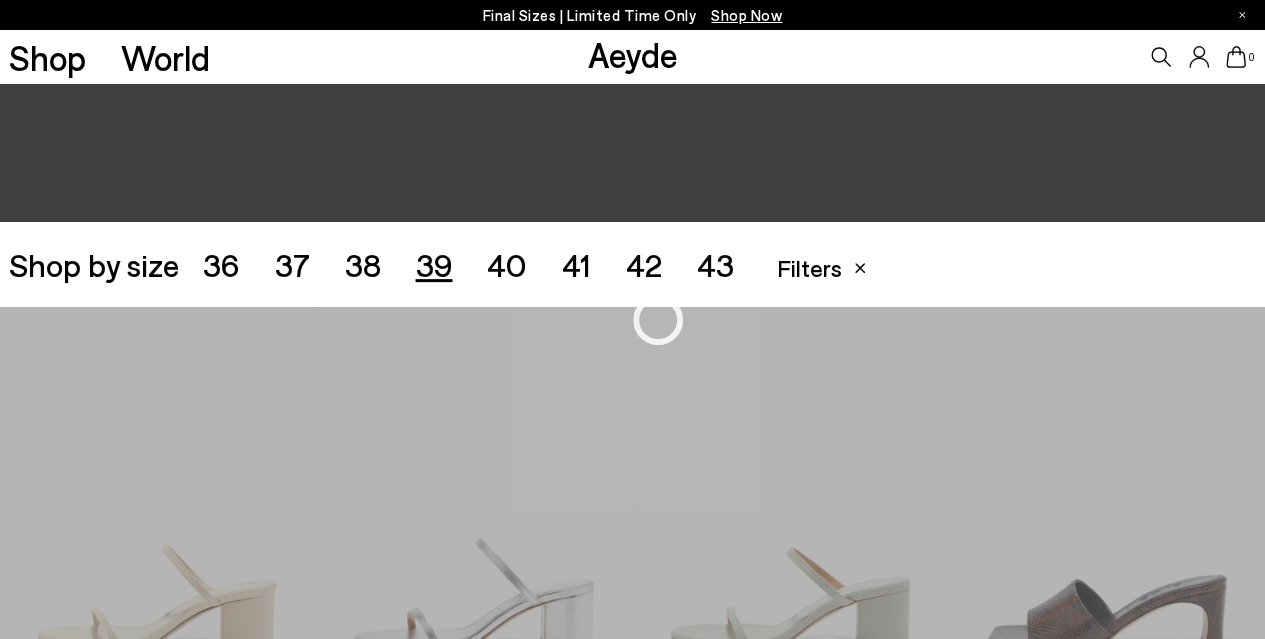 scroll, scrollTop: 352, scrollLeft: 0, axis: vertical 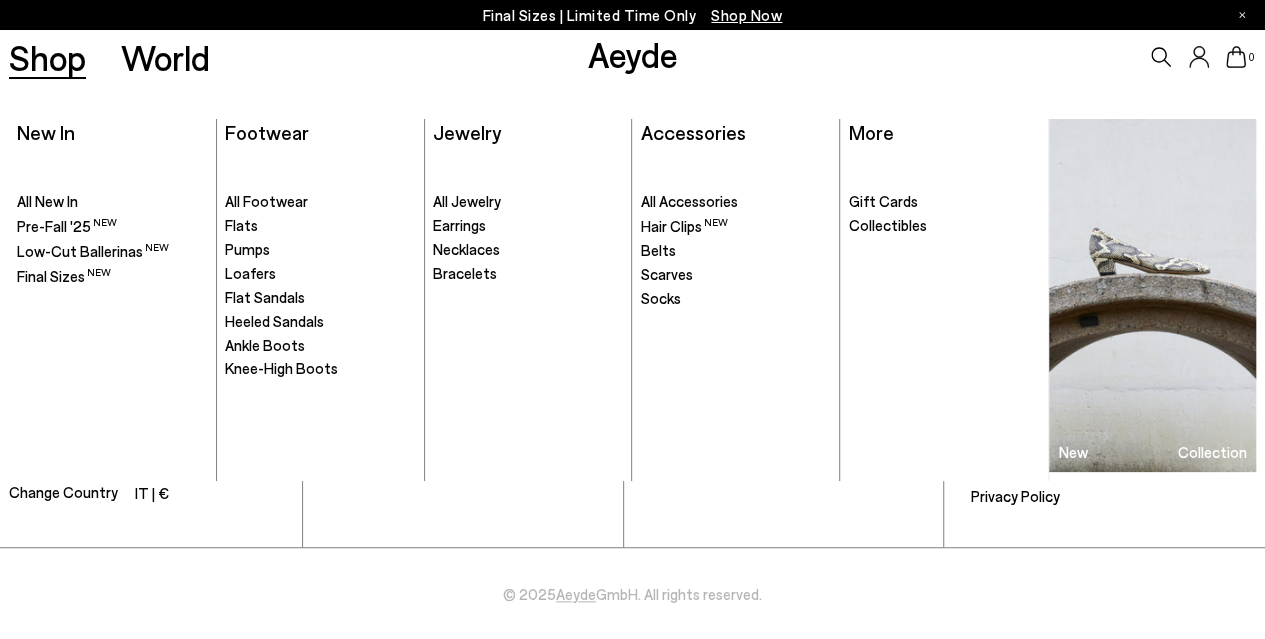 click on "Shop" at bounding box center (47, 57) 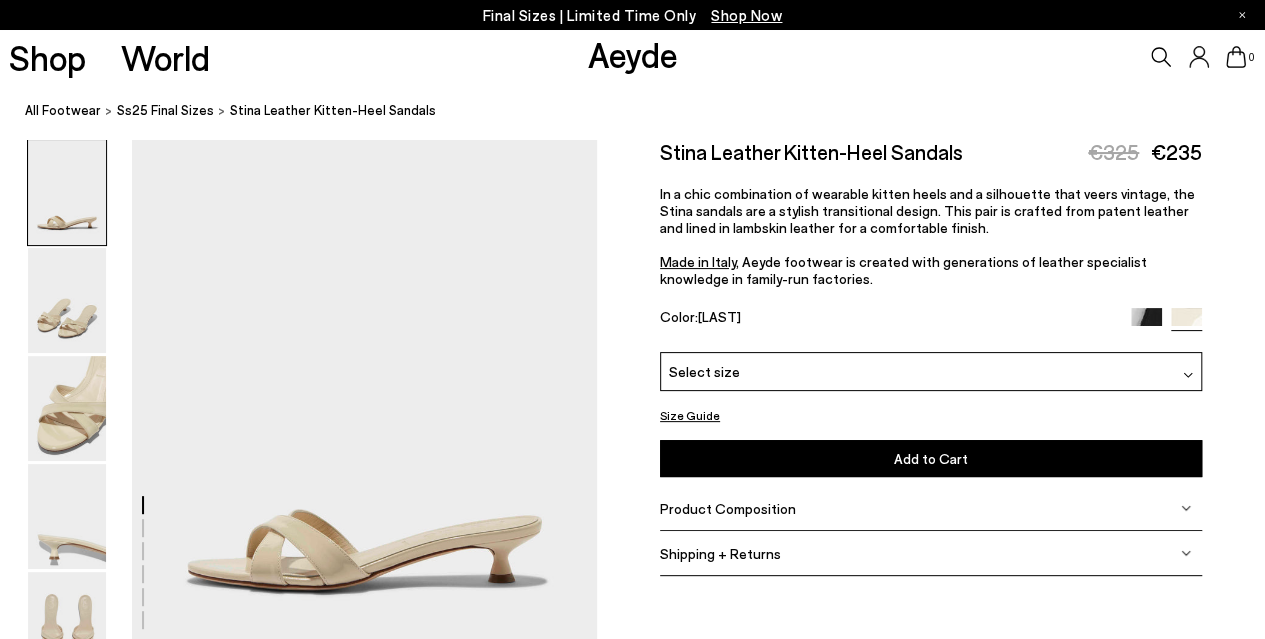scroll, scrollTop: 200, scrollLeft: 0, axis: vertical 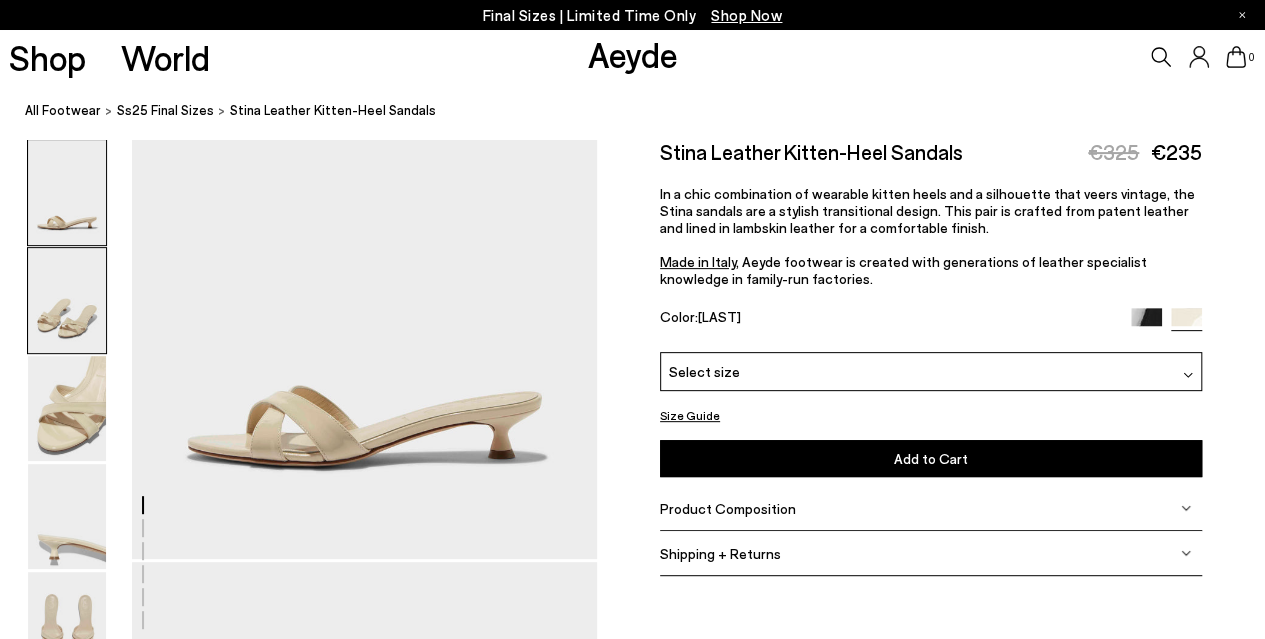 click at bounding box center (67, 300) 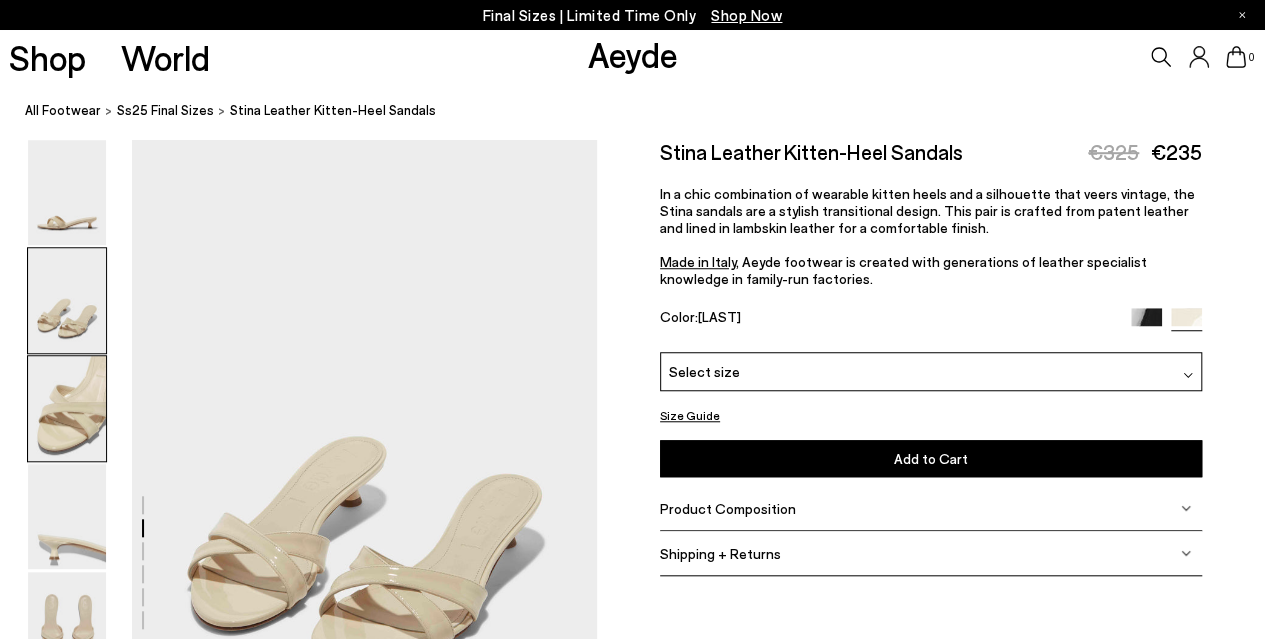 click at bounding box center (67, 408) 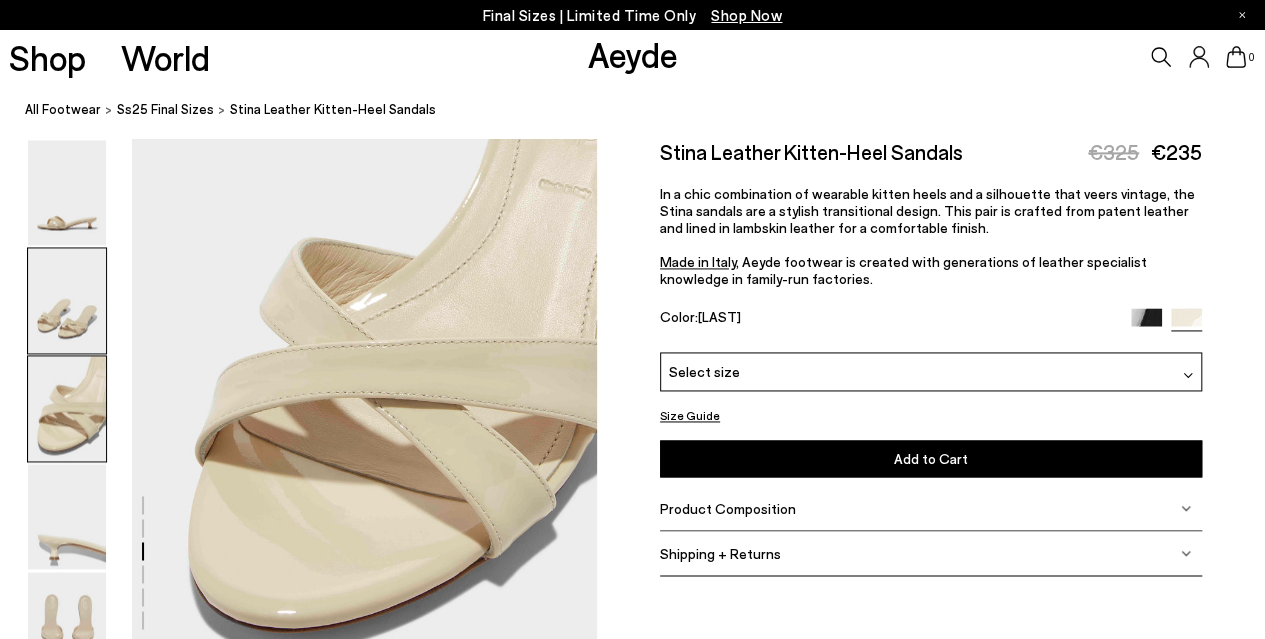 scroll, scrollTop: 1346, scrollLeft: 0, axis: vertical 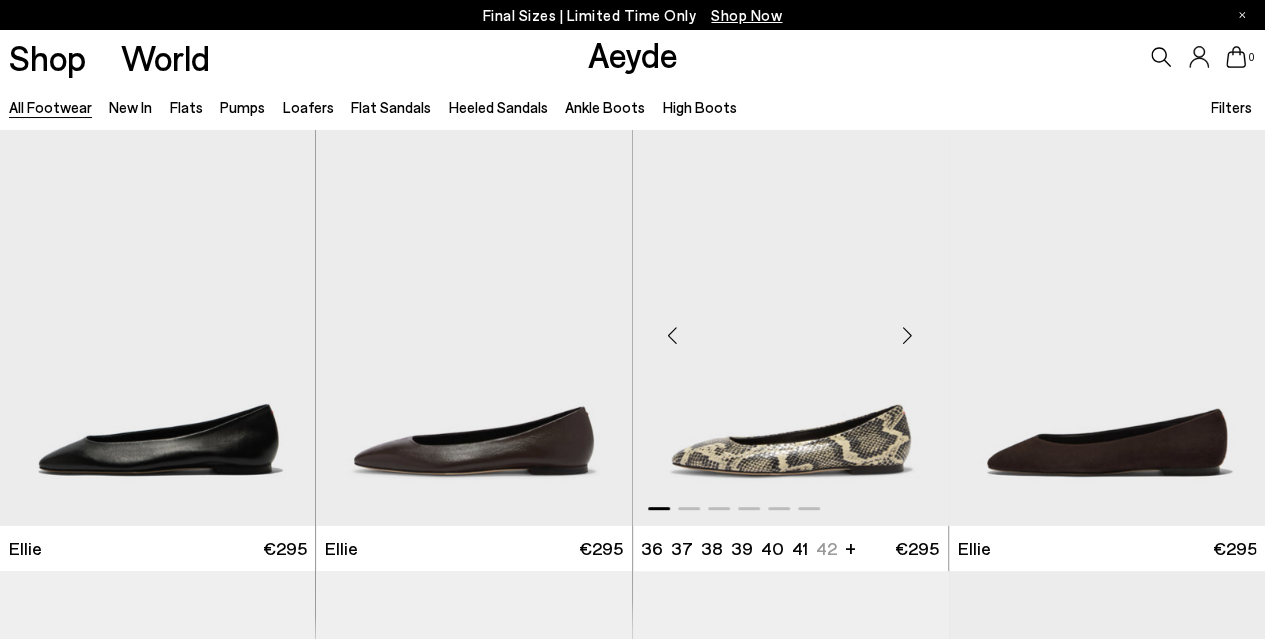 click at bounding box center (908, 336) 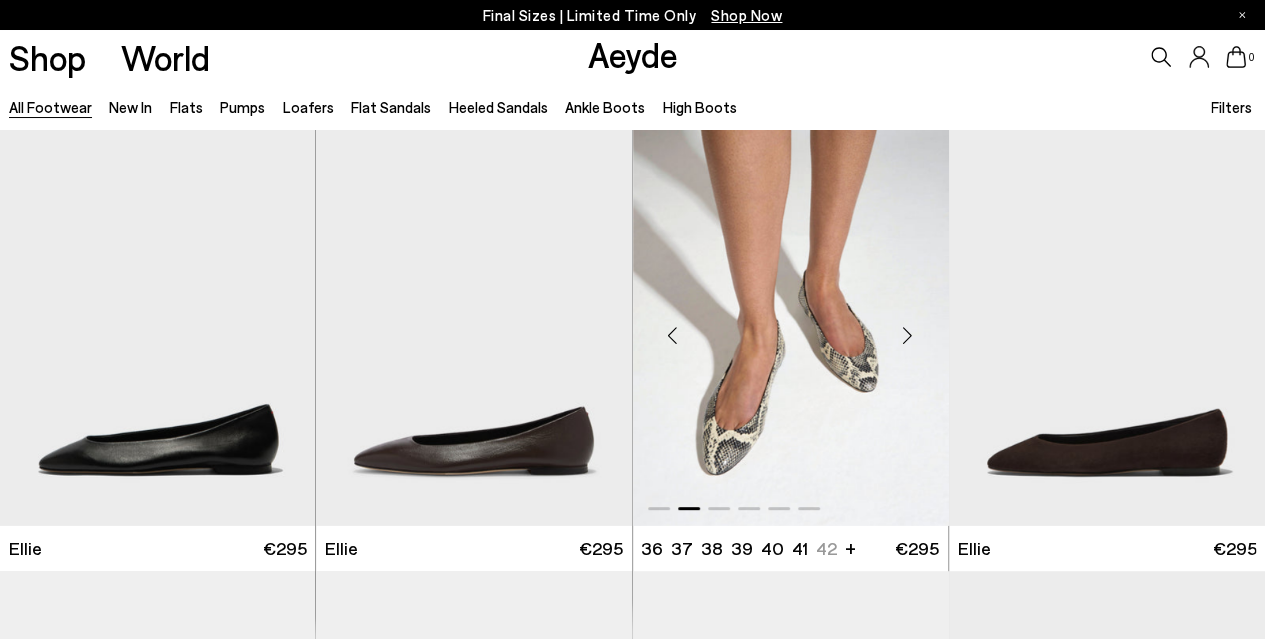 click at bounding box center (908, 336) 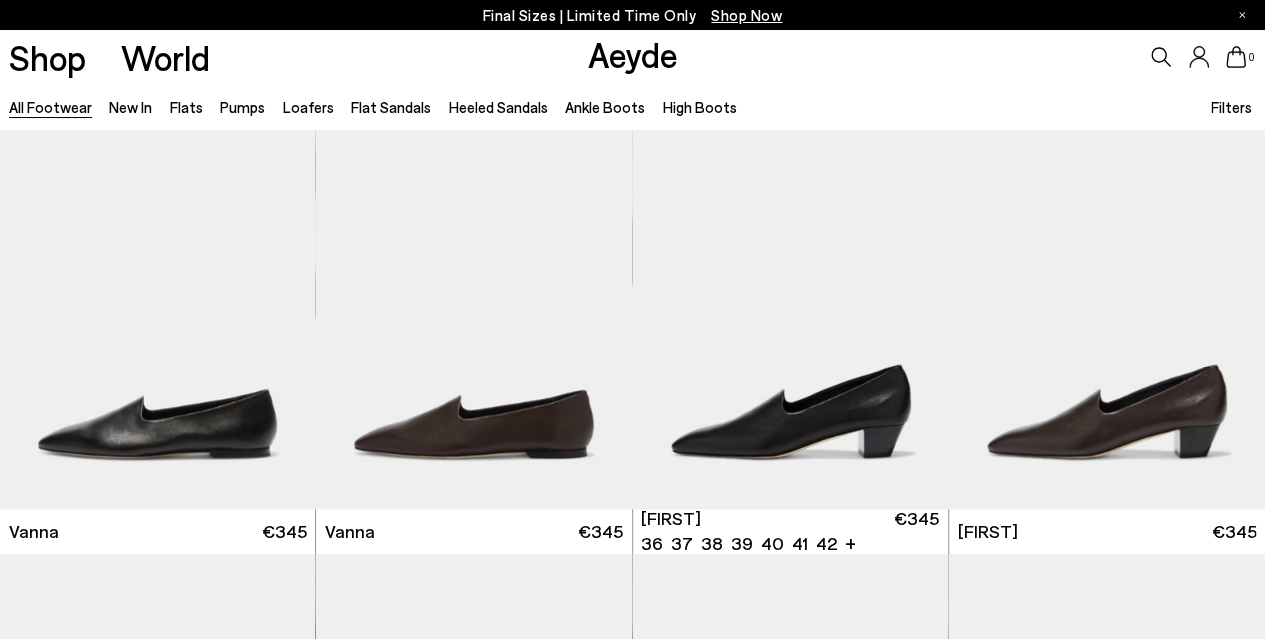 scroll, scrollTop: 1300, scrollLeft: 0, axis: vertical 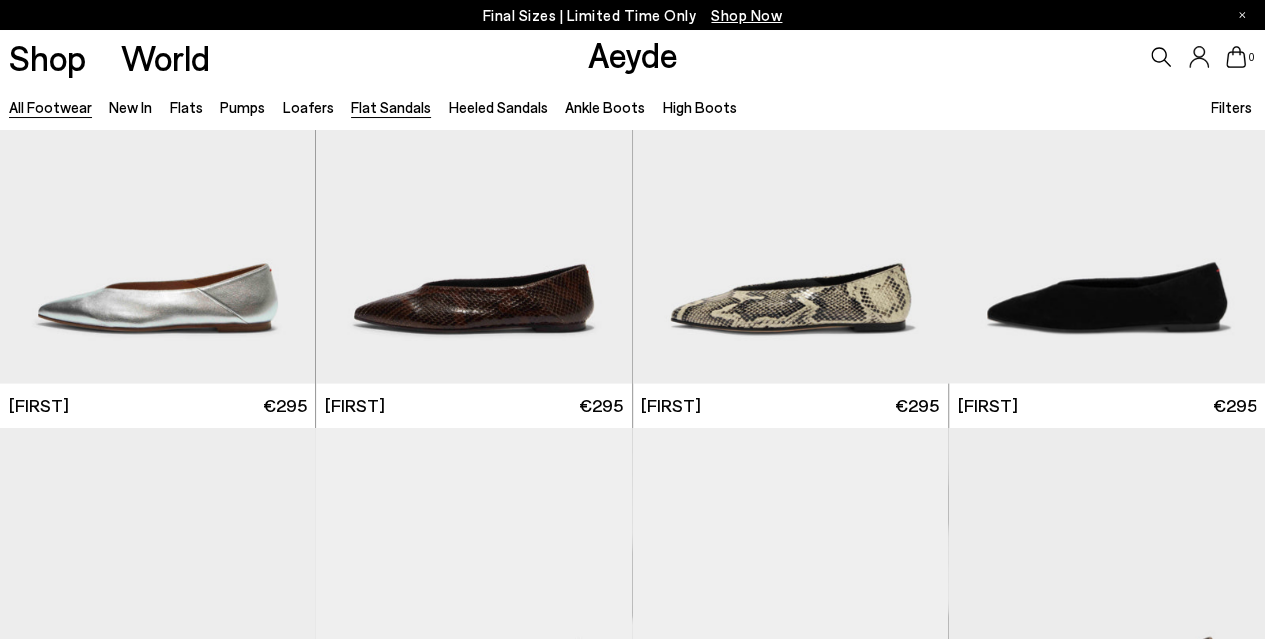 click on "Flat Sandals" at bounding box center [391, 107] 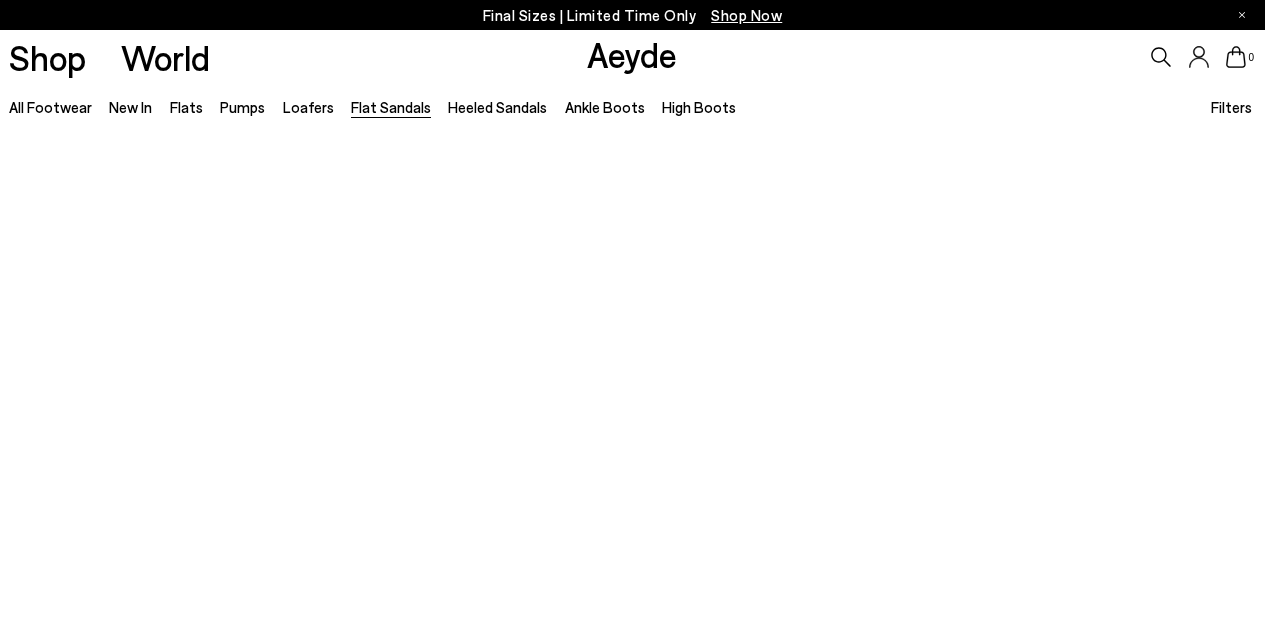 scroll, scrollTop: 0, scrollLeft: 0, axis: both 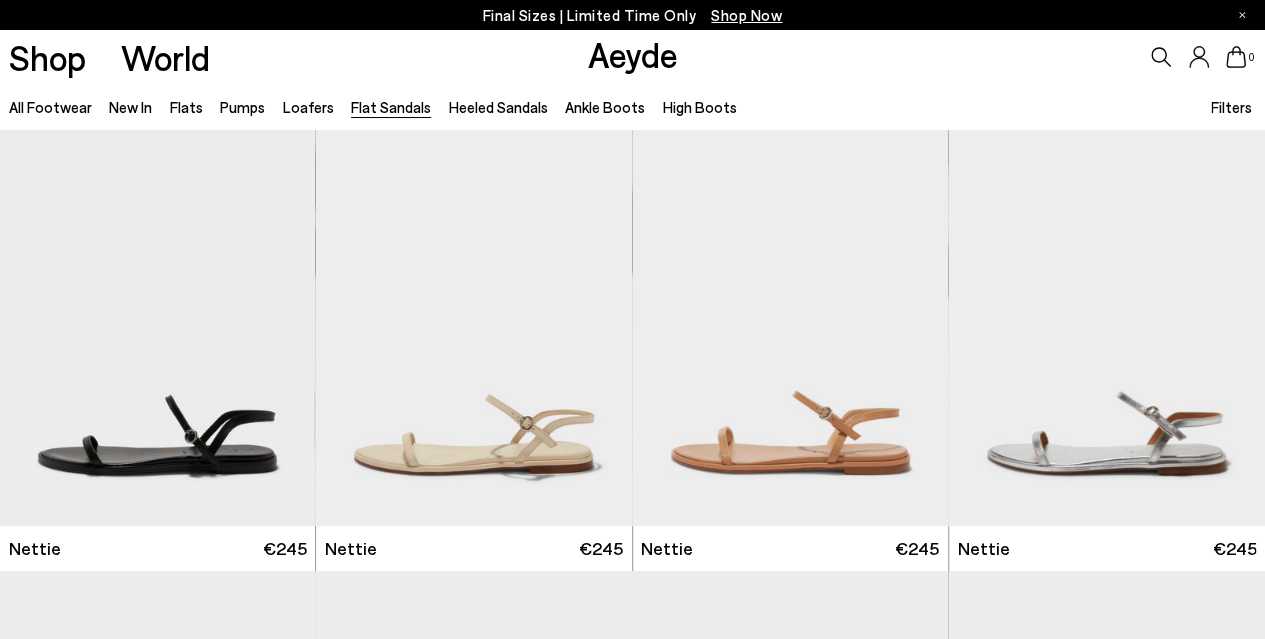 click on "Heeled Sandals" at bounding box center [497, 107] 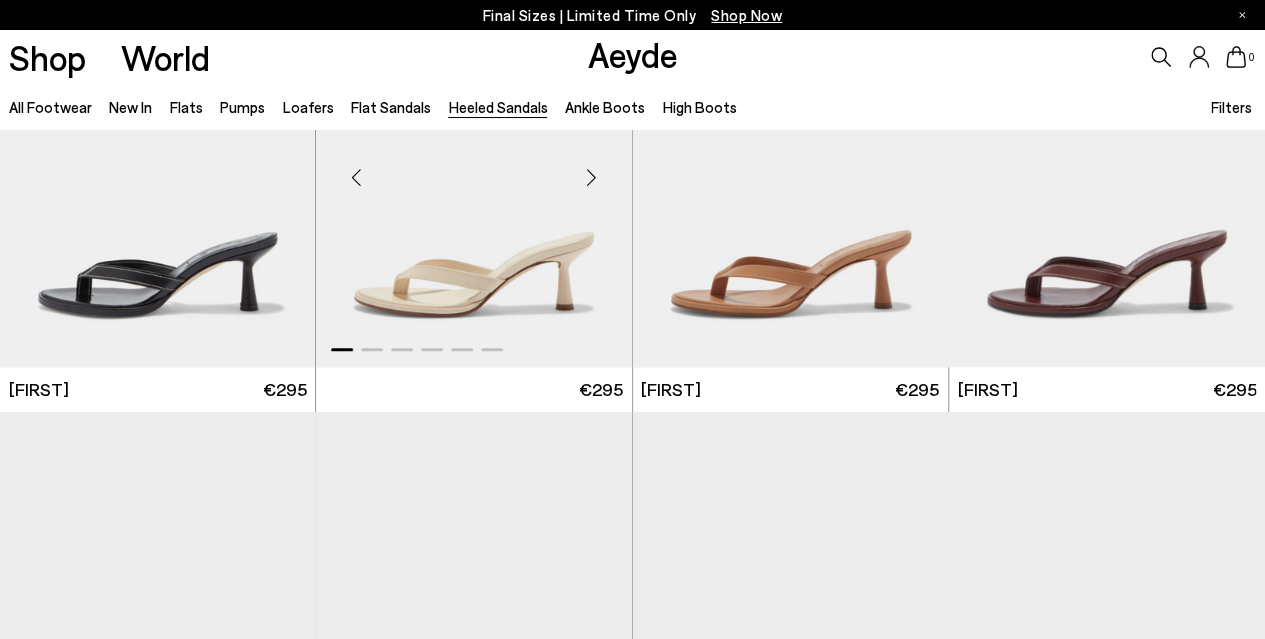 scroll, scrollTop: 1100, scrollLeft: 0, axis: vertical 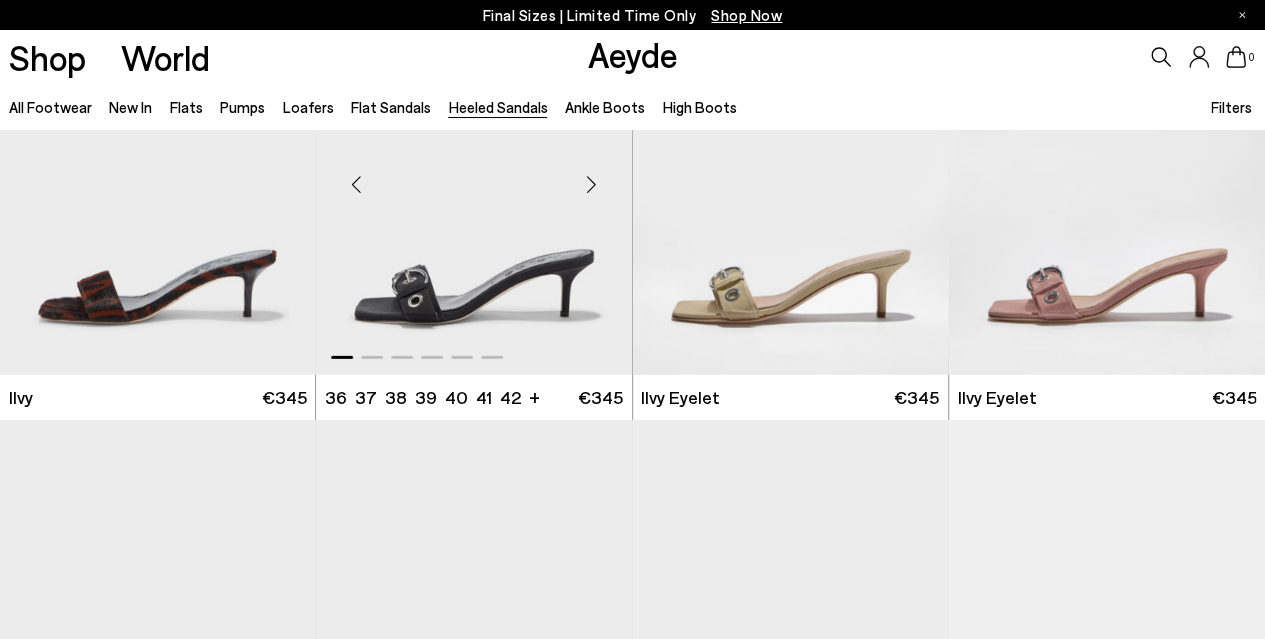 click at bounding box center [592, 185] 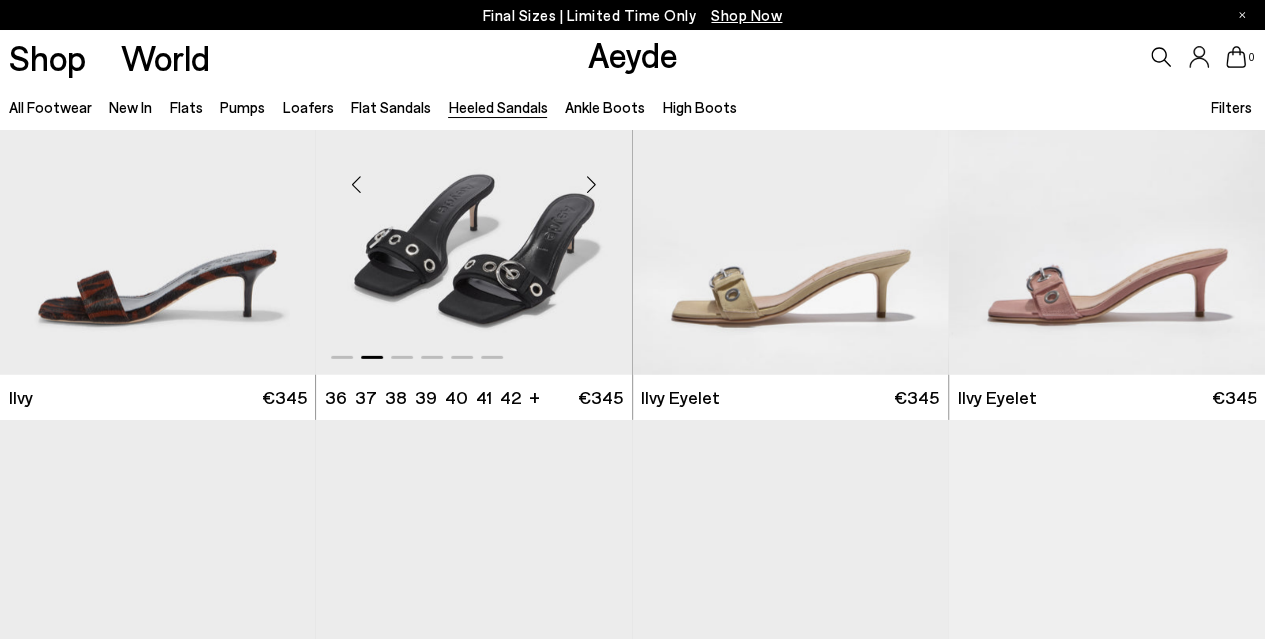 click at bounding box center [592, 185] 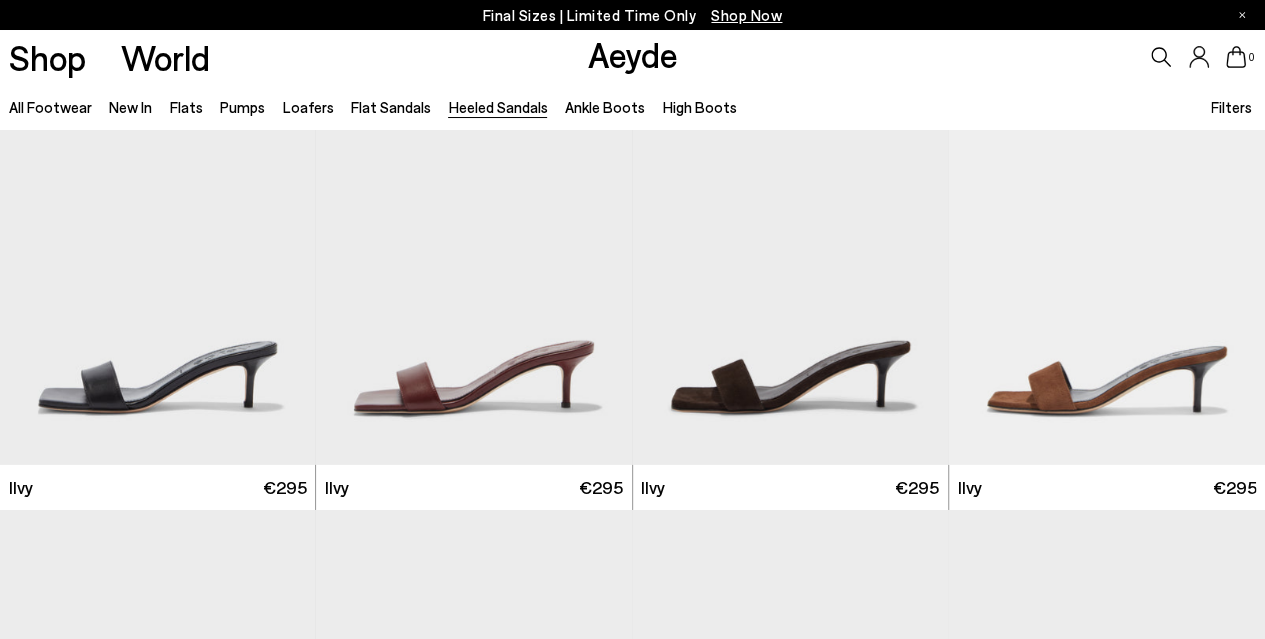 scroll, scrollTop: 3200, scrollLeft: 0, axis: vertical 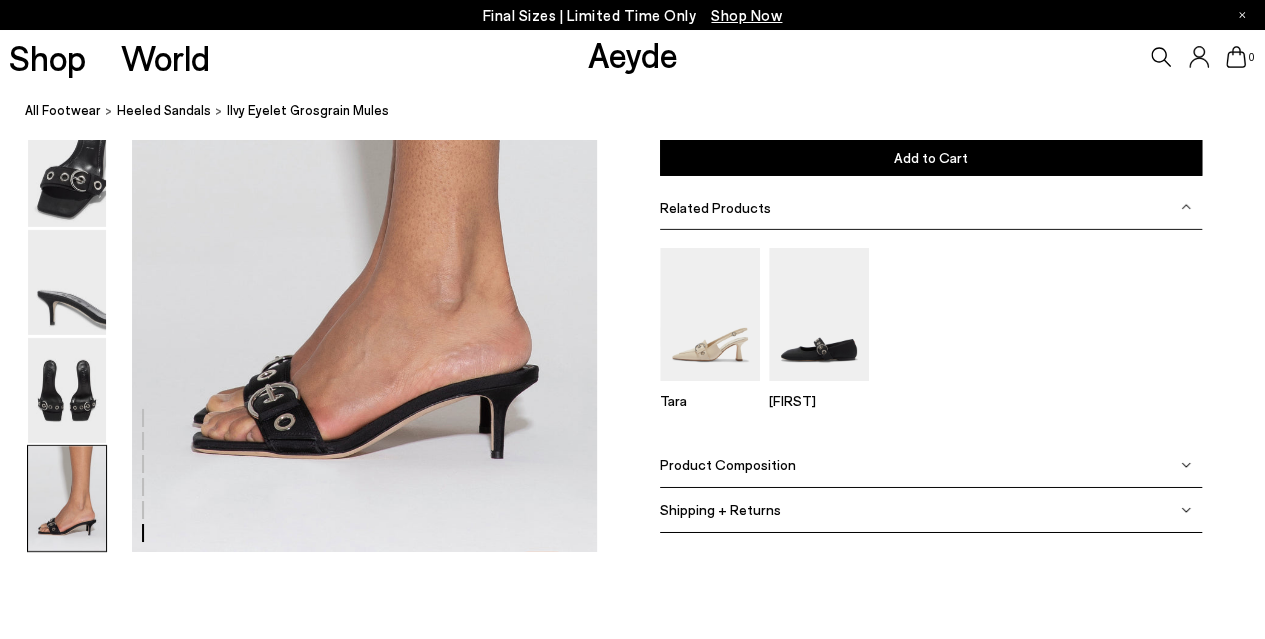 click on "Product Composition" at bounding box center [931, 465] 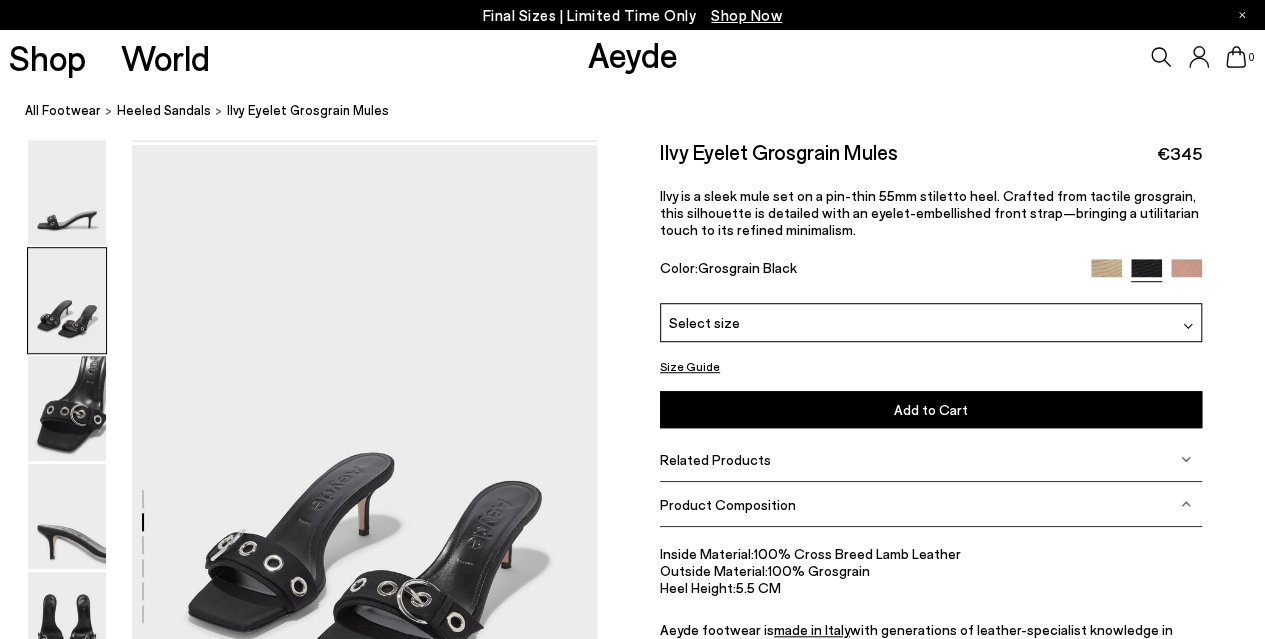 scroll, scrollTop: 300, scrollLeft: 0, axis: vertical 